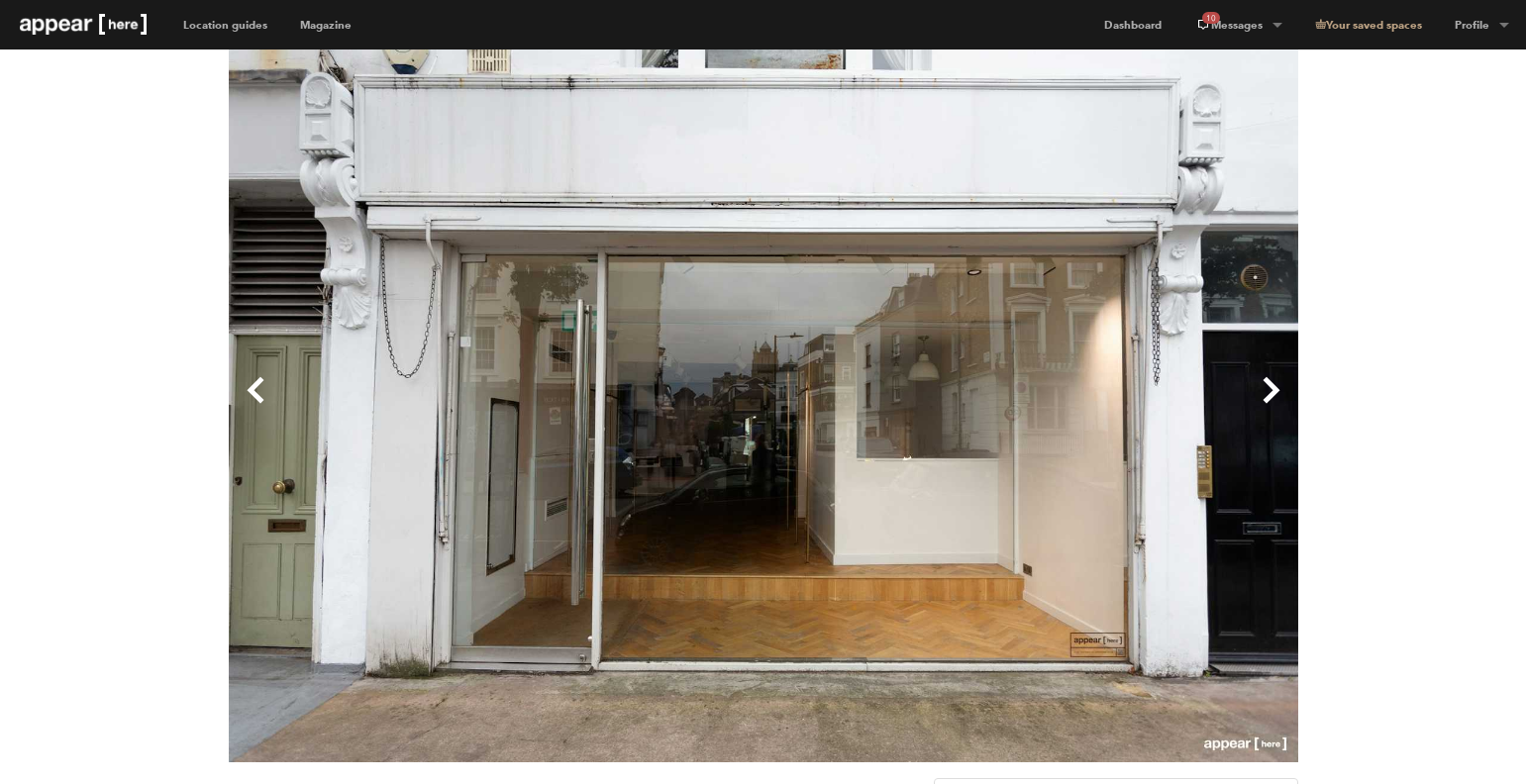 scroll, scrollTop: 0, scrollLeft: 0, axis: both 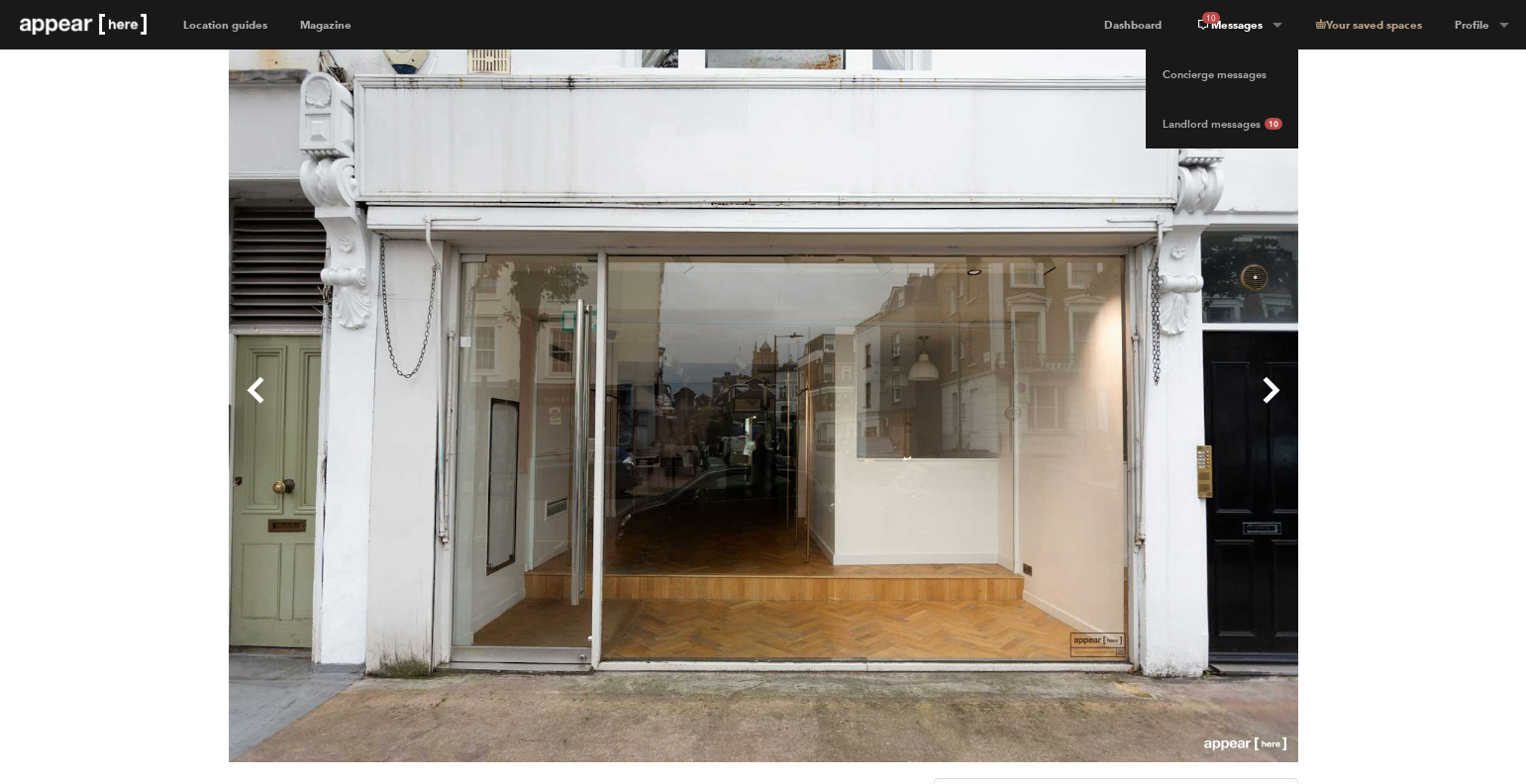 click on "10
Messages" at bounding box center [1238, 25] 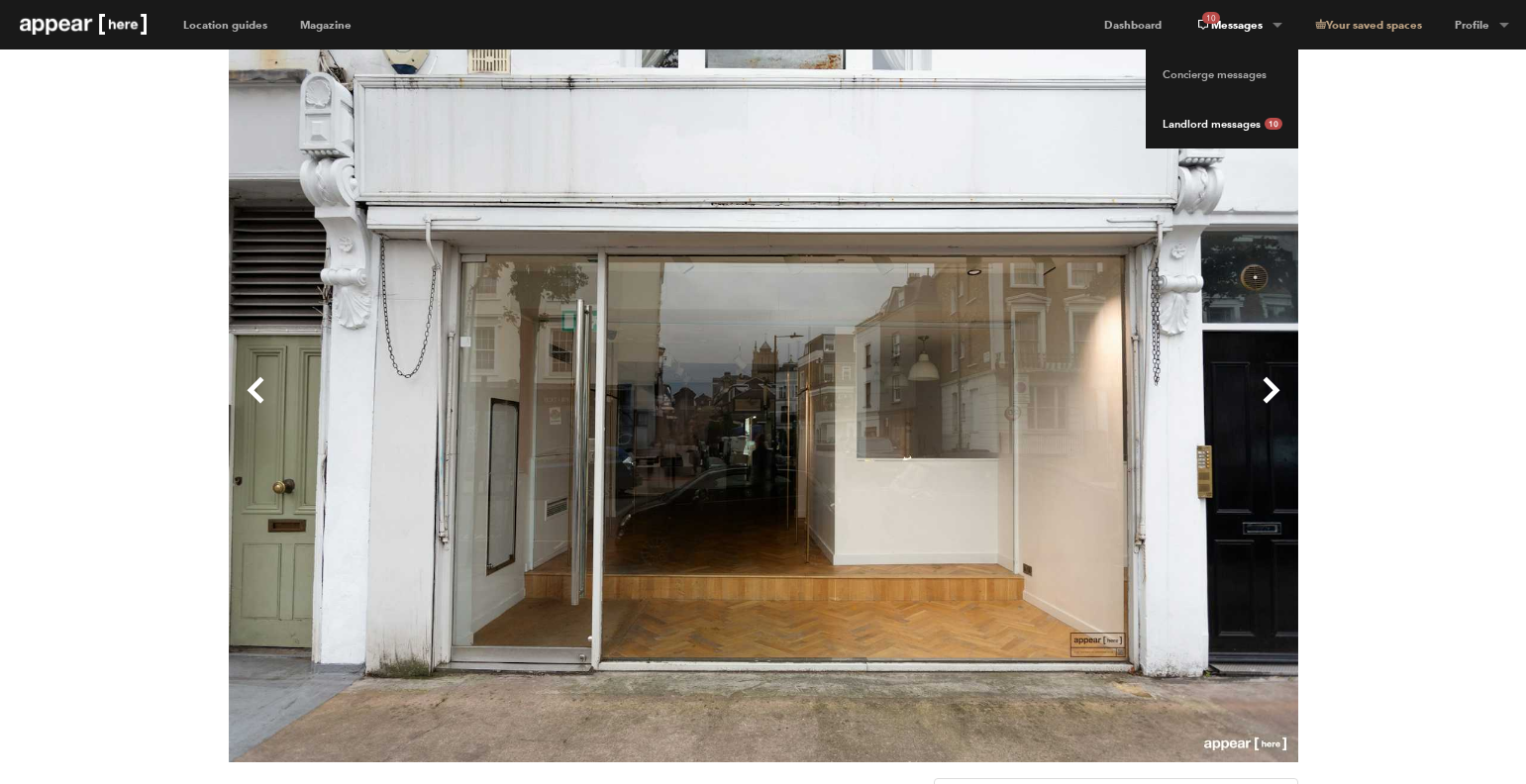click on "Landlord messages
10" at bounding box center (1222, 124) 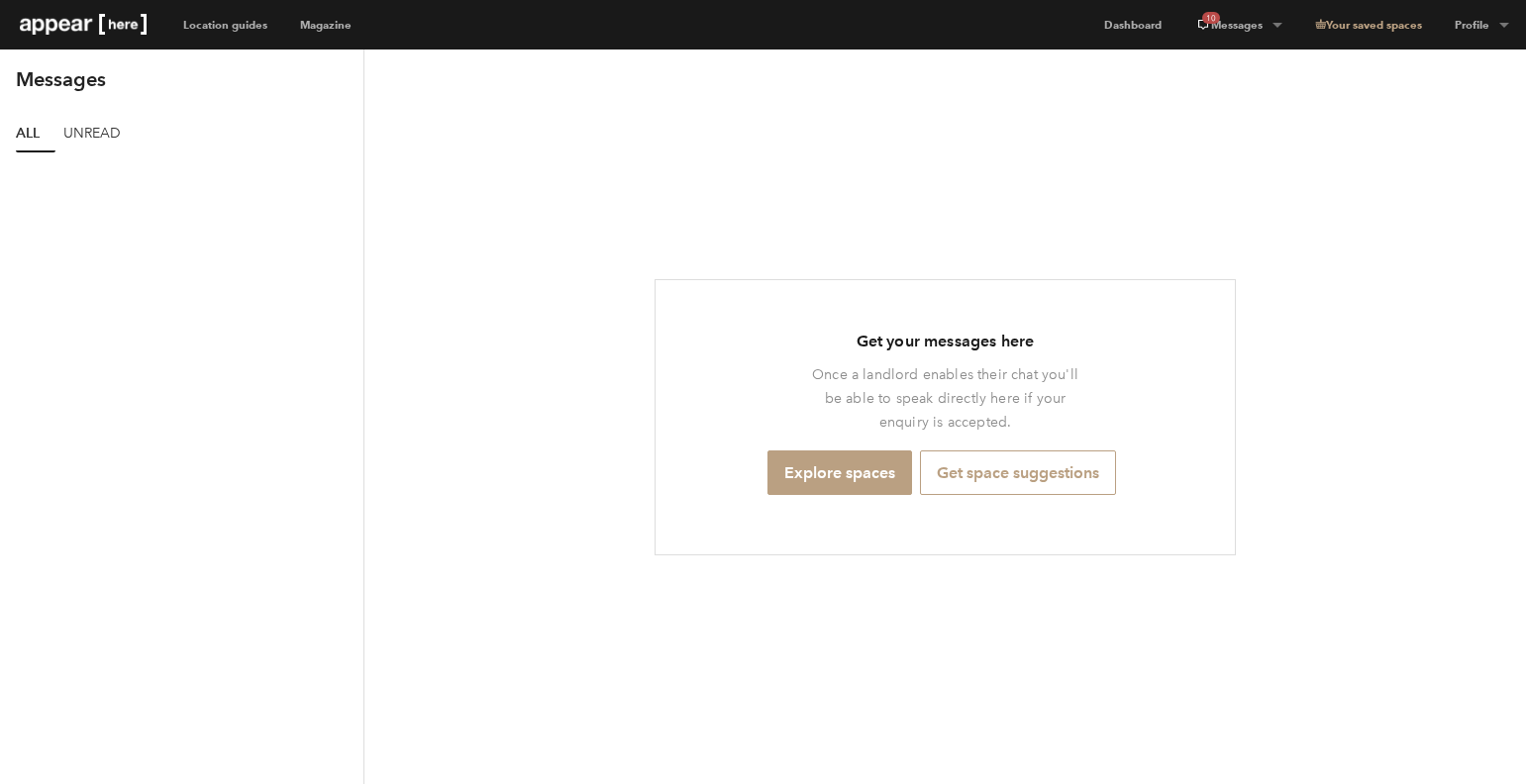 scroll, scrollTop: 0, scrollLeft: 0, axis: both 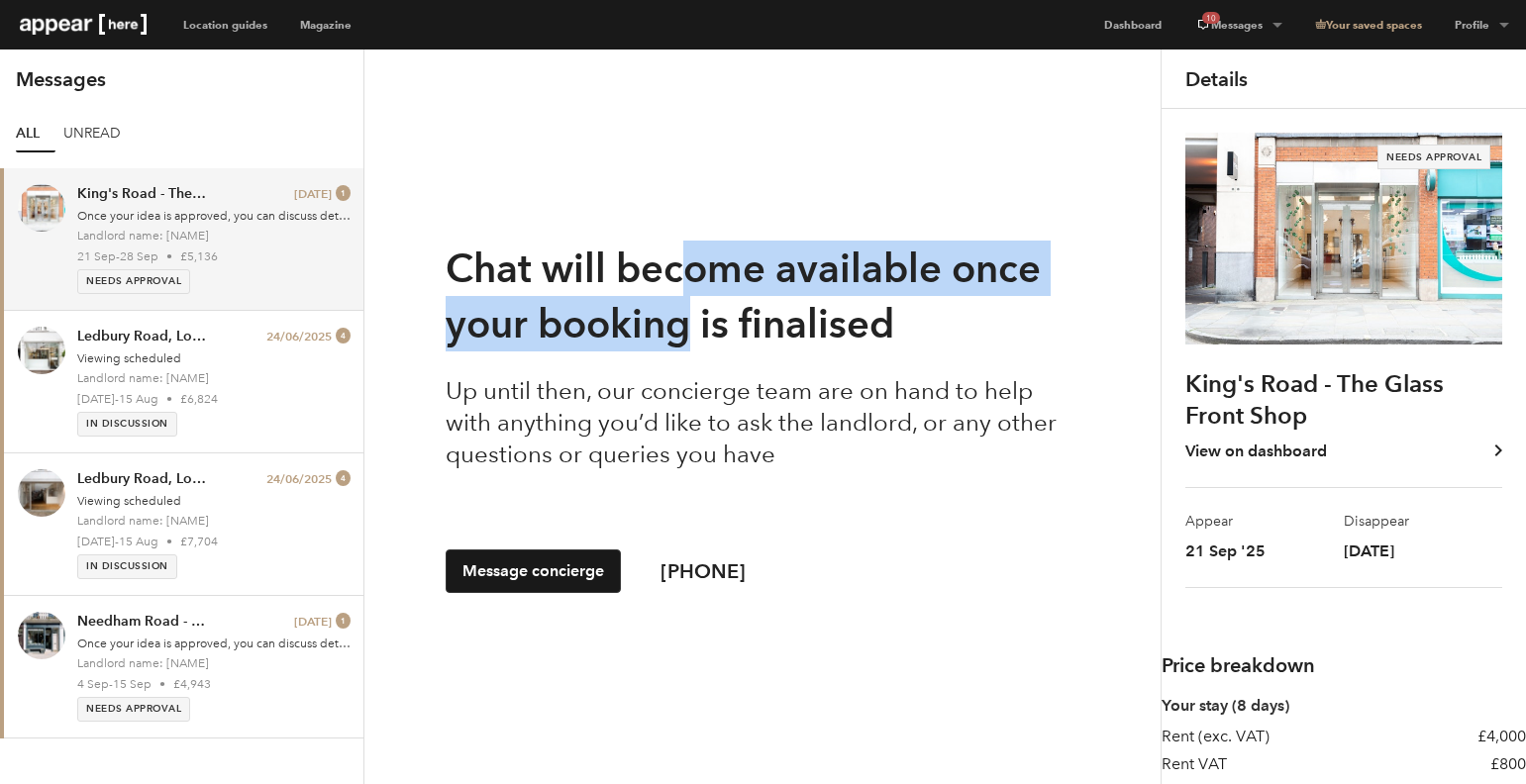 drag, startPoint x: 686, startPoint y: 267, endPoint x: 692, endPoint y: 348, distance: 81.221918 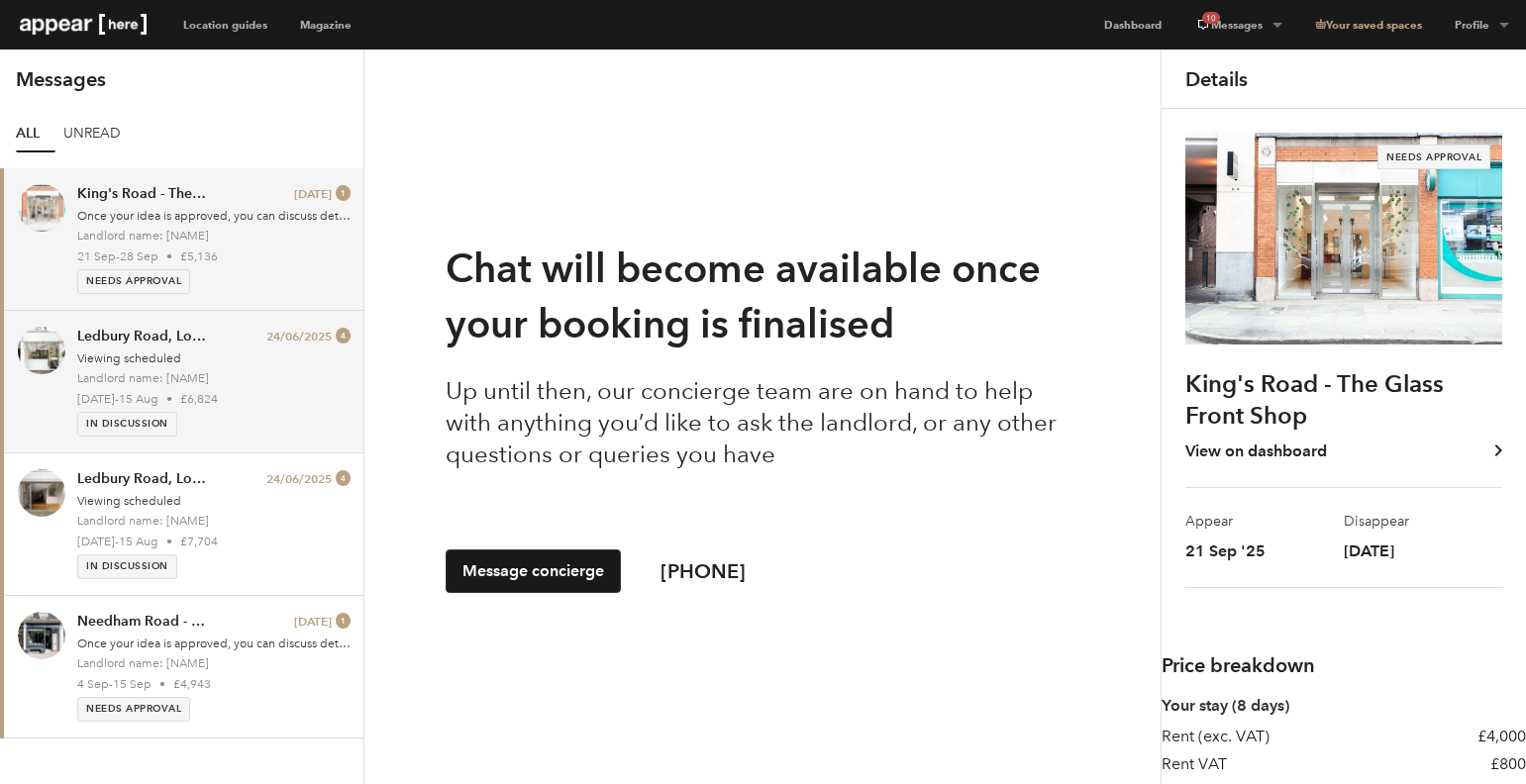 click on "Viewing scheduled" at bounding box center [214, 358] 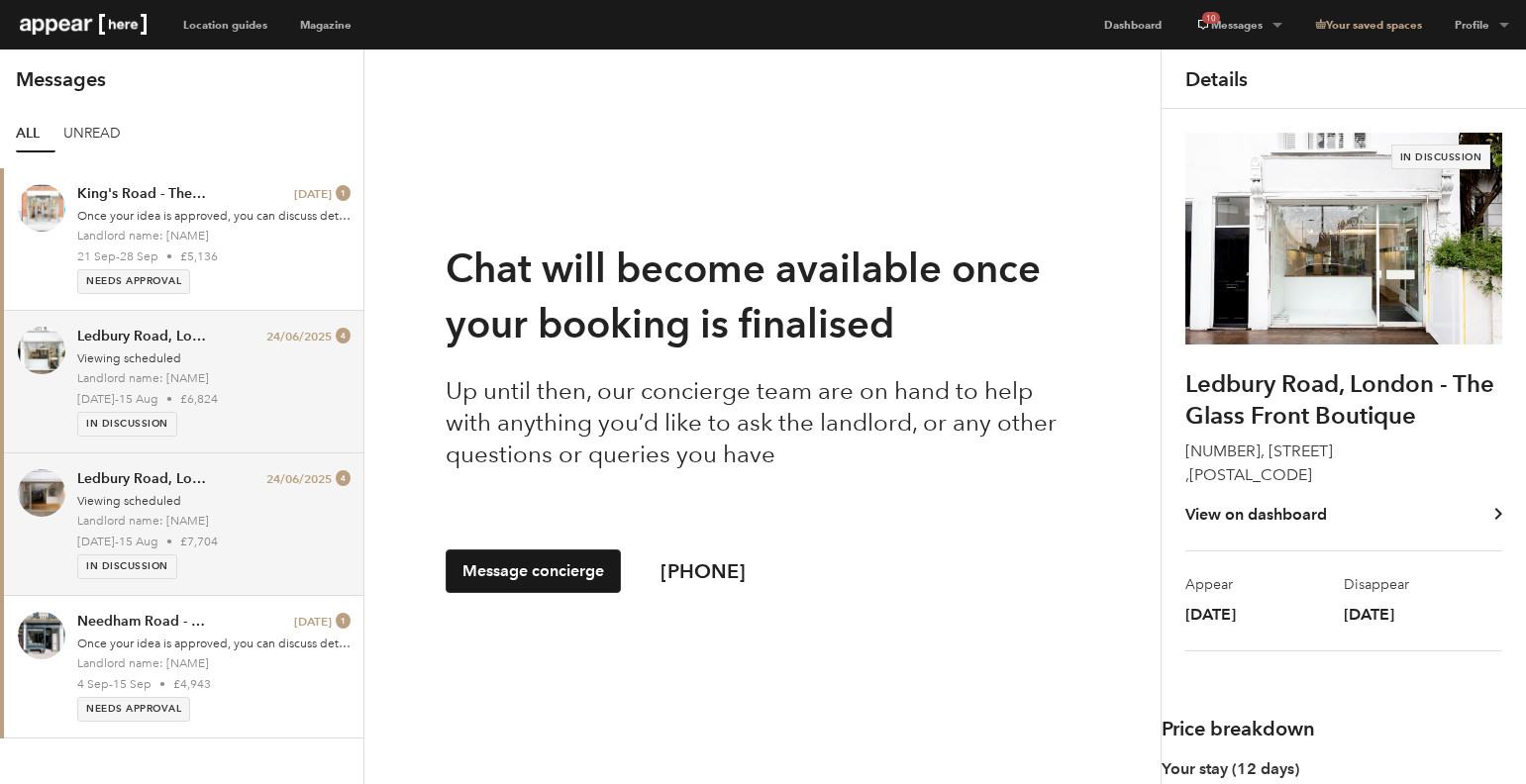 click on "4 Aug  -  15 Aug • £7,704" at bounding box center [214, 541] 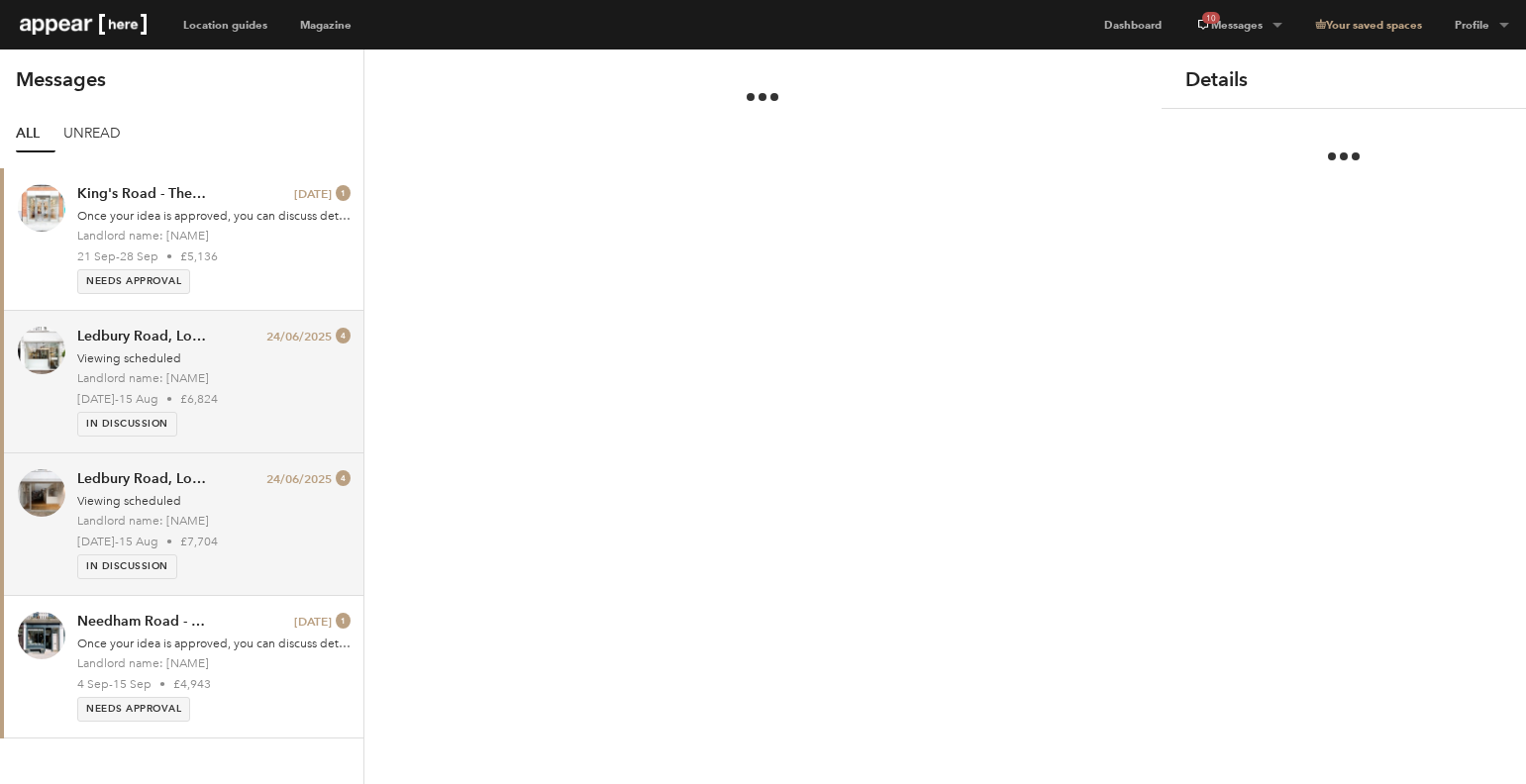 click on "Ledbury Road, London - The Glass Front Boutique 24/06/2025 4 Viewing scheduled Landlord name: Paul 4 Aug  -  15 Aug • £6,824 In discussion" at bounding box center (214, 381) 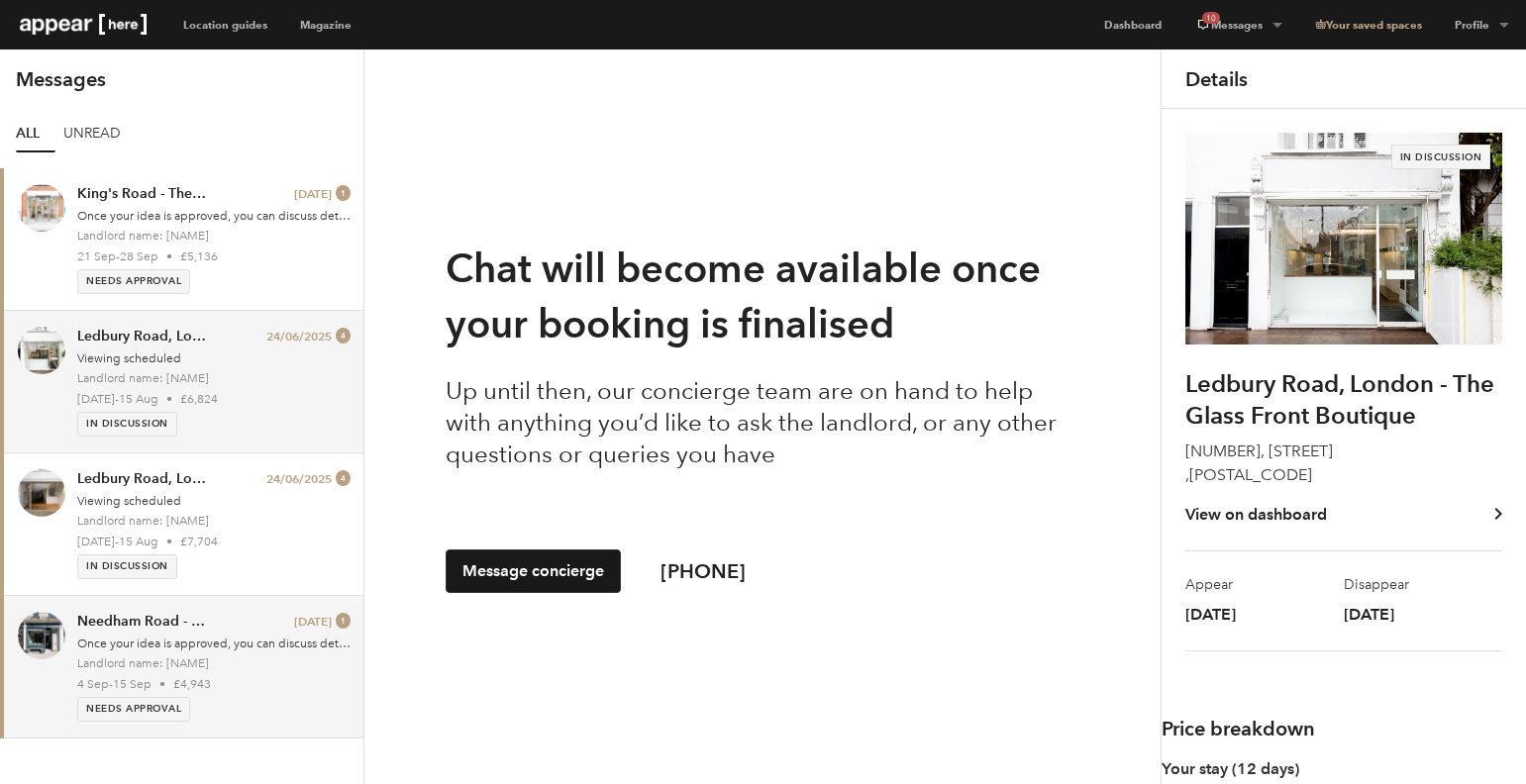 click on "Once your idea is approved, you can discuss details directly with the landlord." at bounding box center (214, 643) 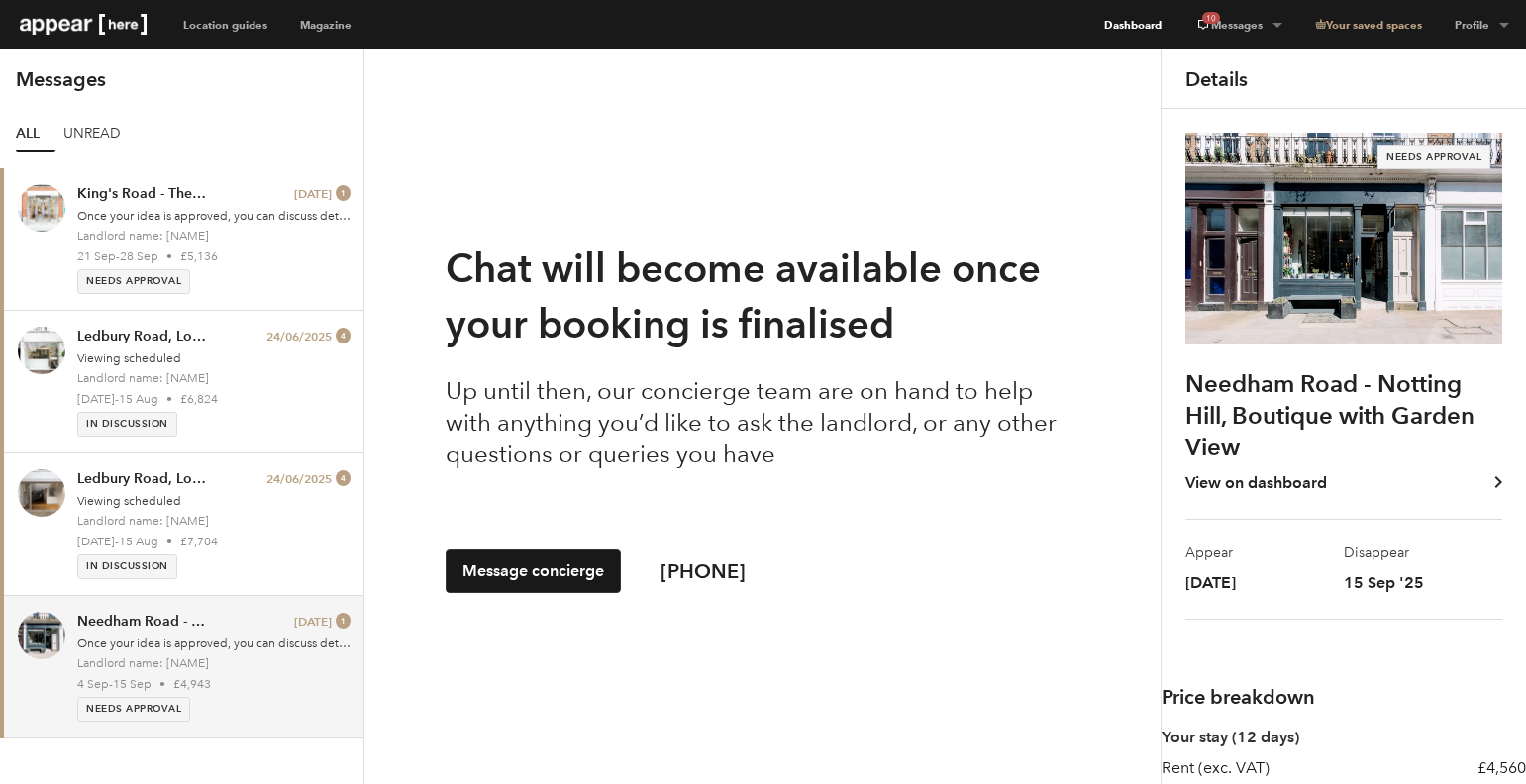 click on "Dashboard" at bounding box center [1133, 25] 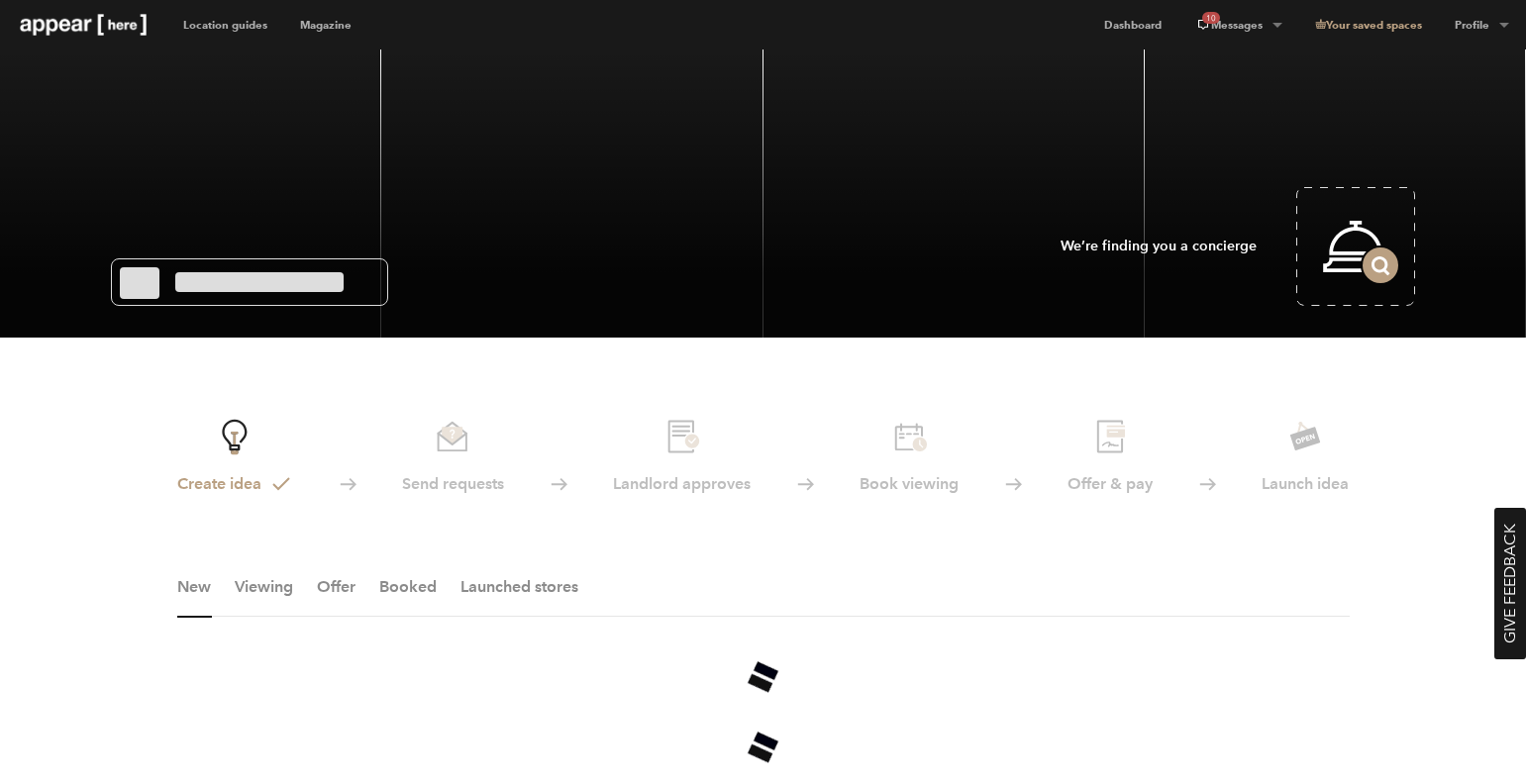 scroll, scrollTop: 0, scrollLeft: 0, axis: both 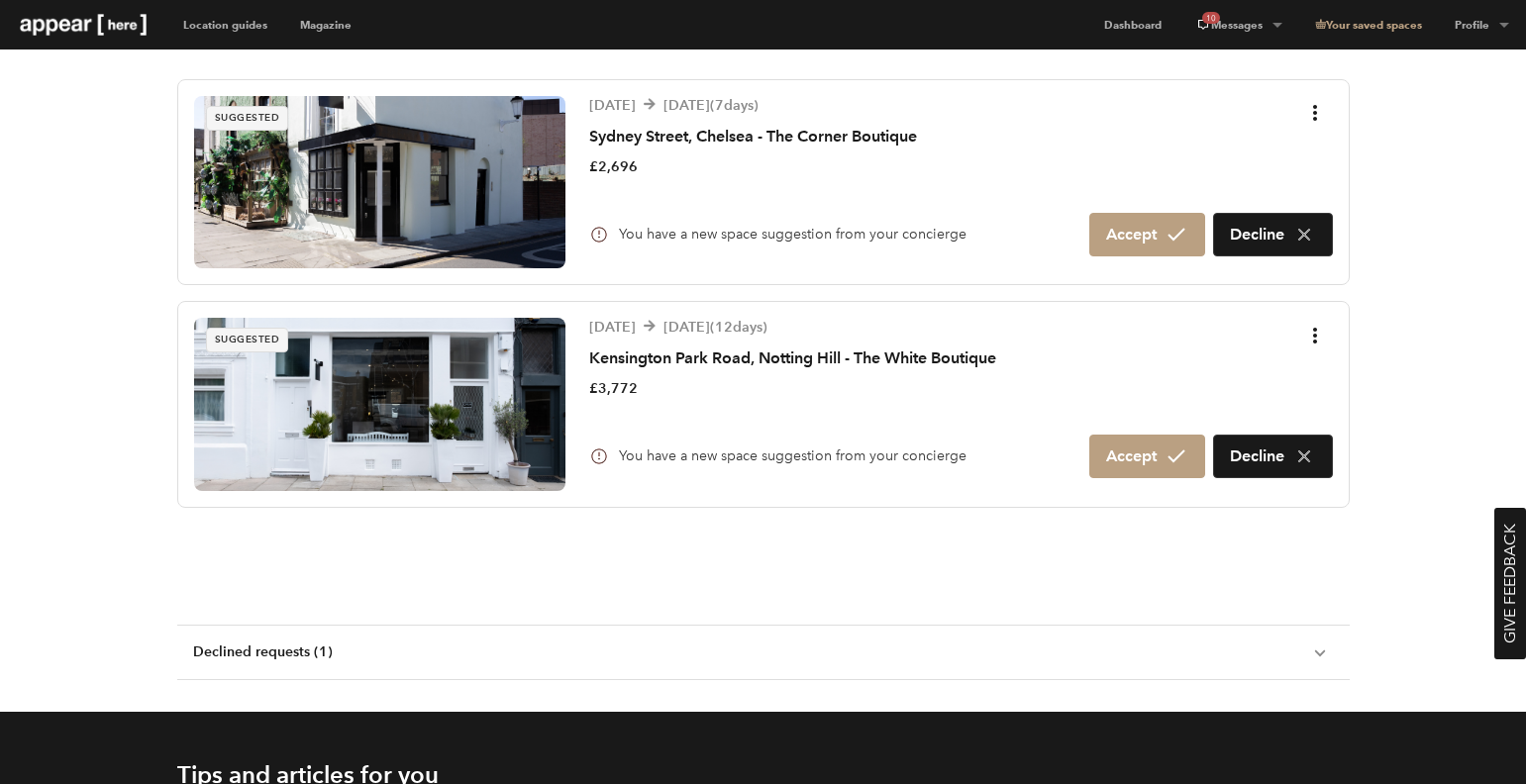 click at bounding box center [379, 404] 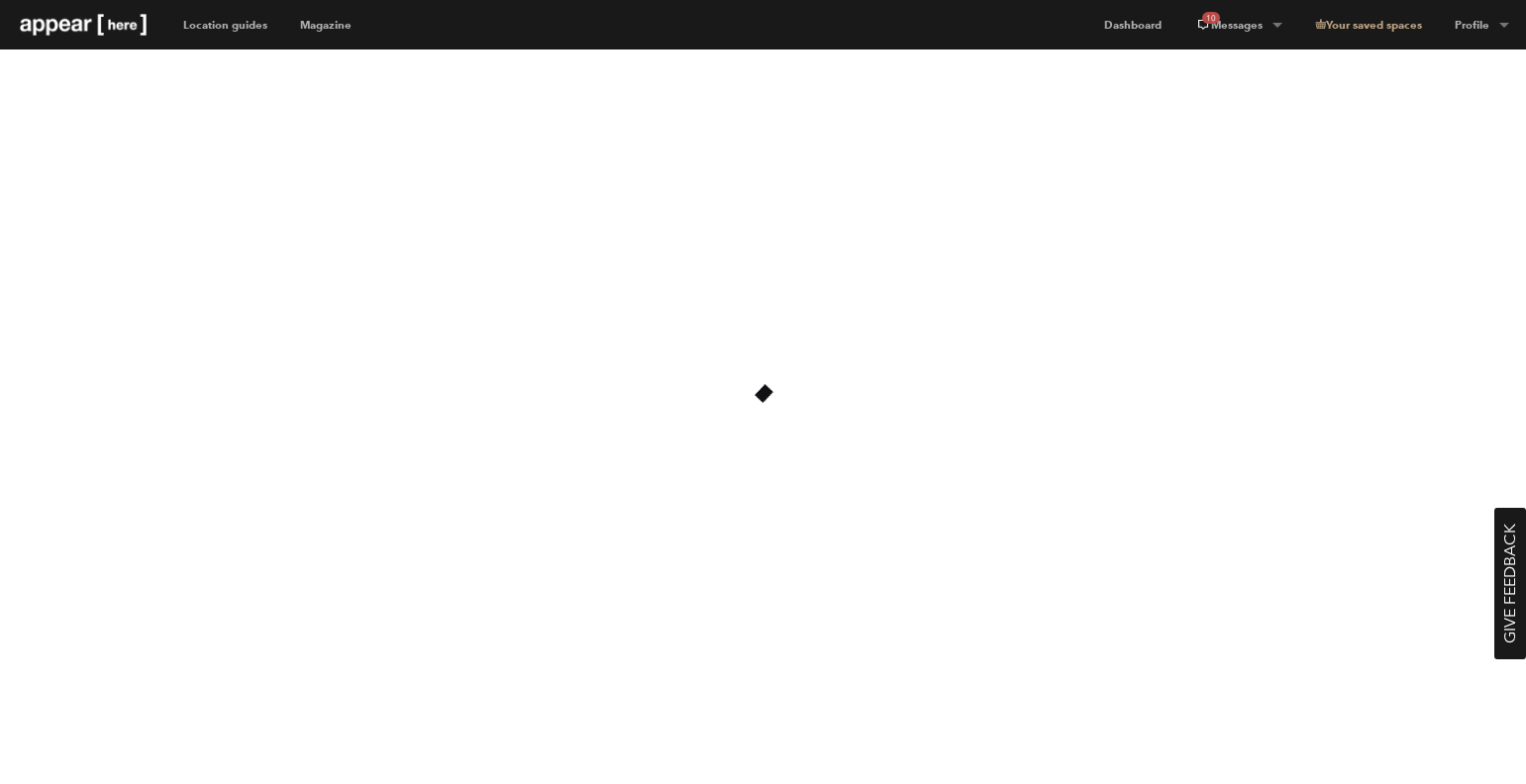 scroll, scrollTop: 0, scrollLeft: 0, axis: both 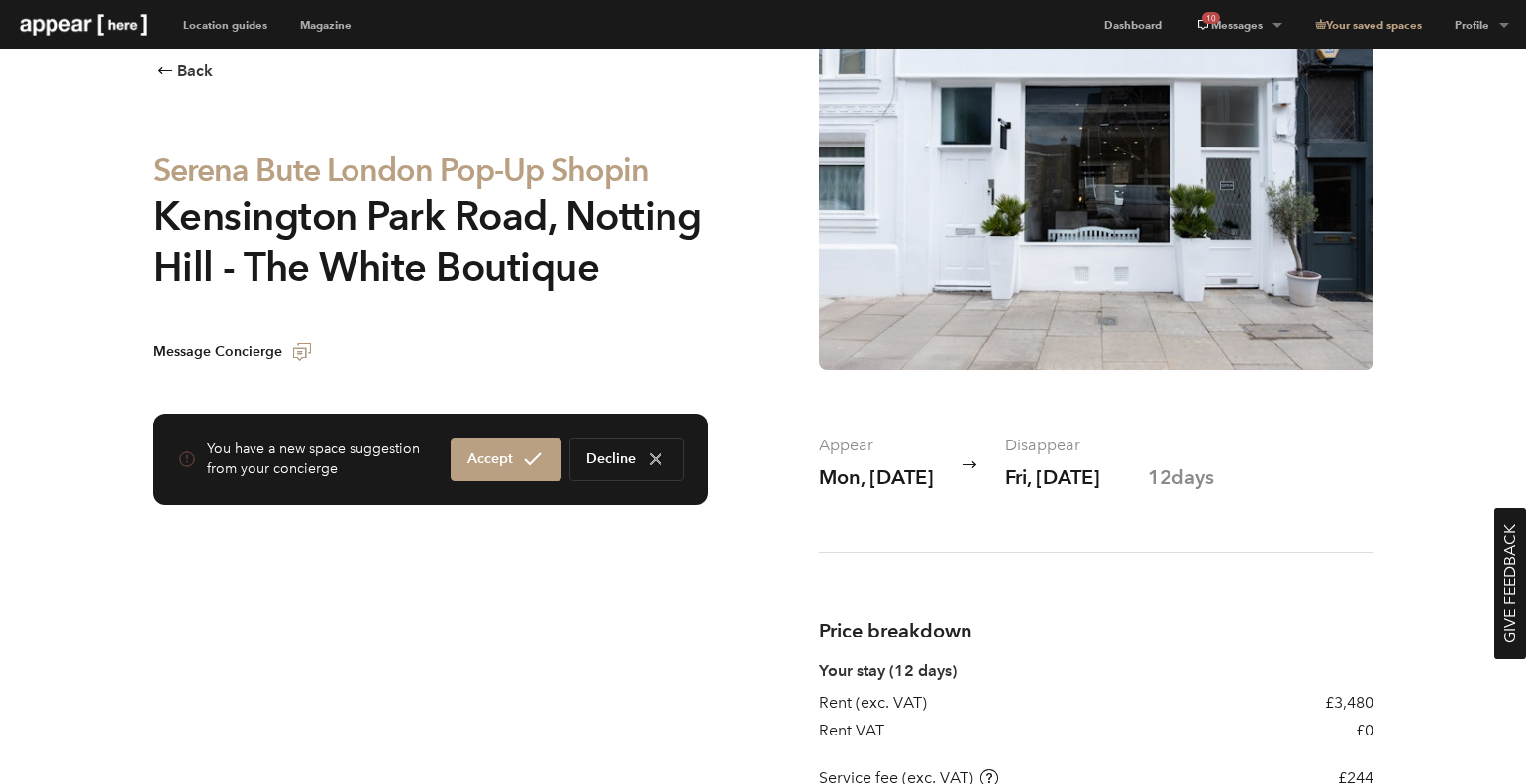 click on "Mon, 4 Aug 2025" at bounding box center [876, 477] 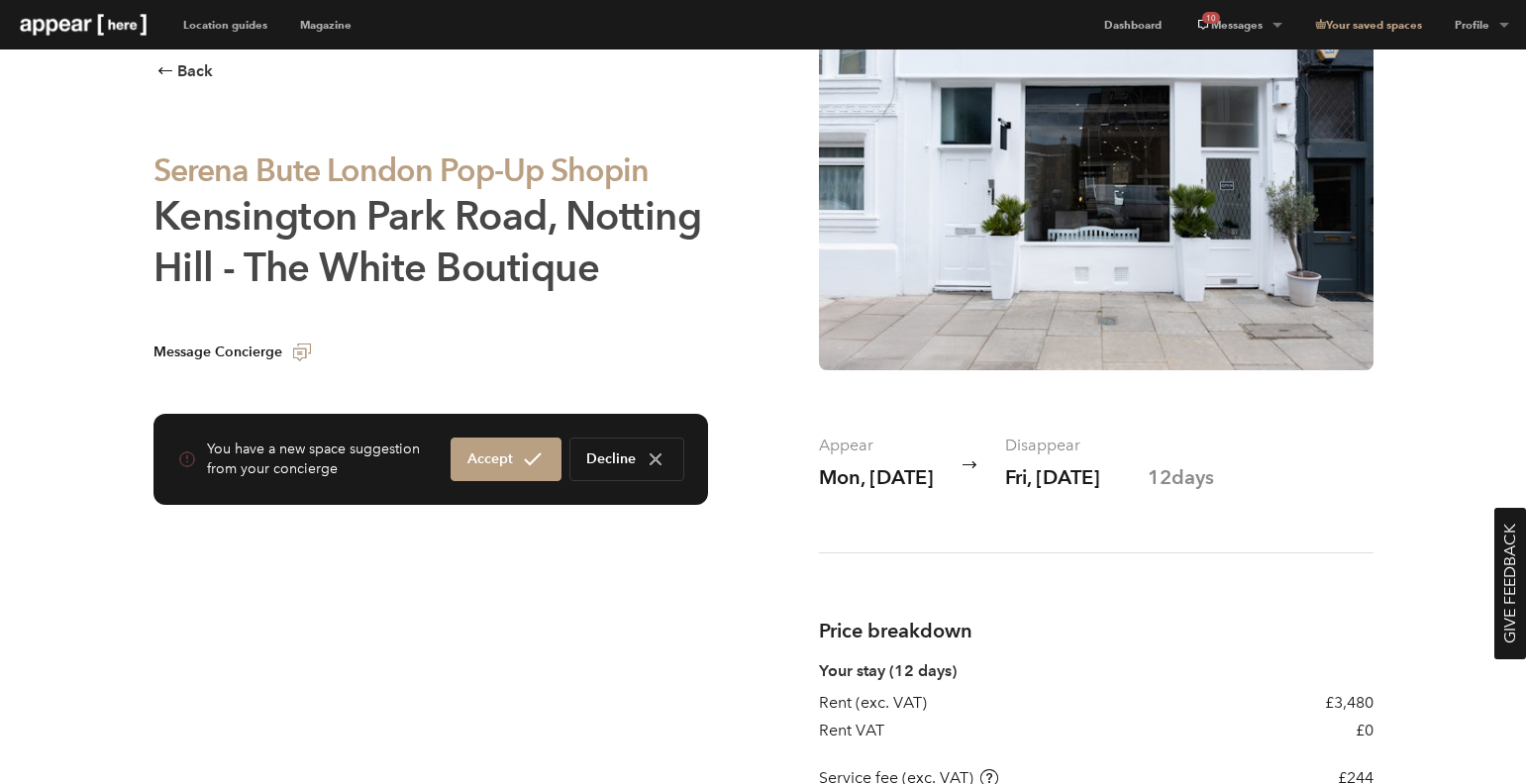 click on "Kensington Park Road, Notting Hill - The White Boutique" at bounding box center (428, 242) 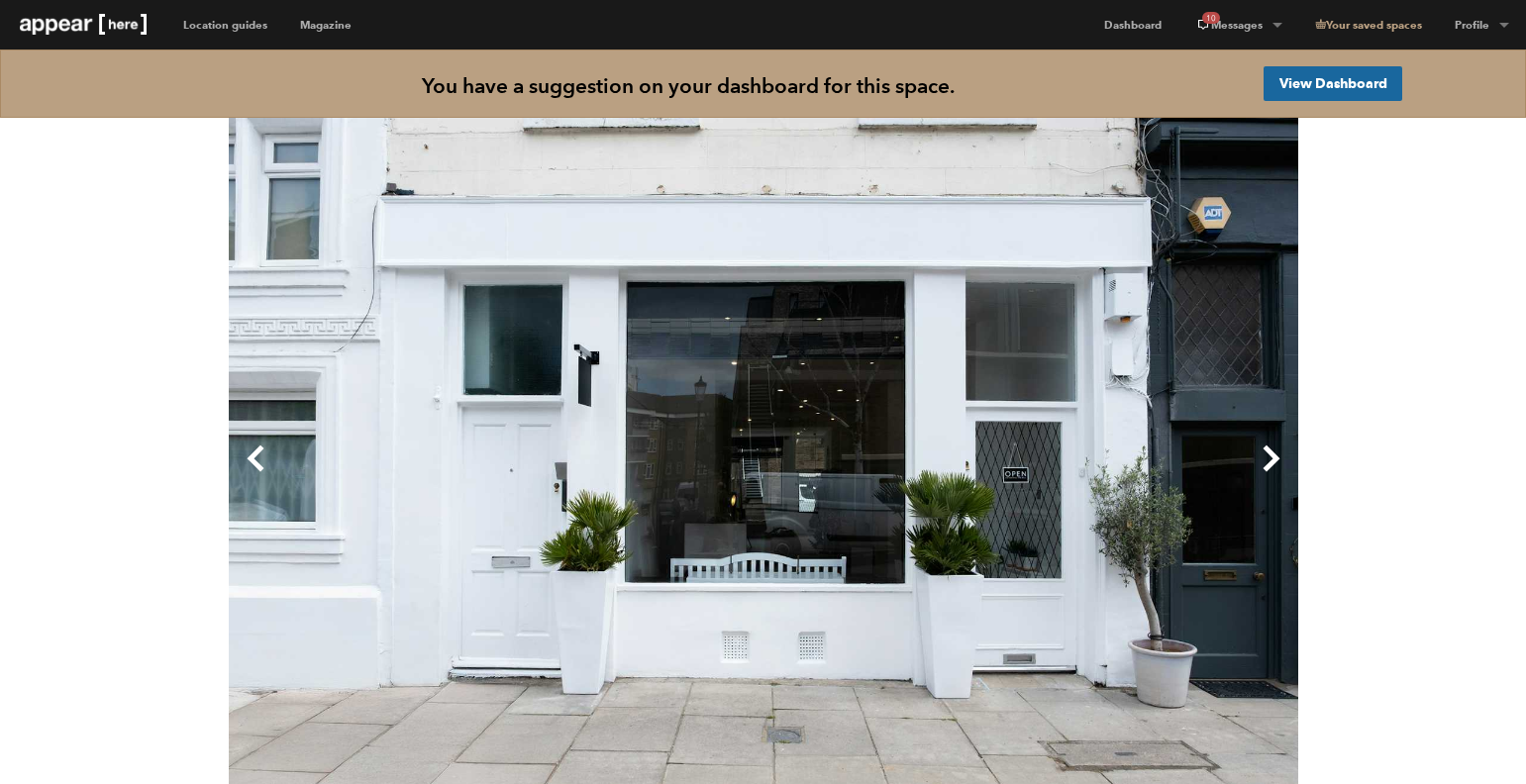 scroll, scrollTop: 0, scrollLeft: 0, axis: both 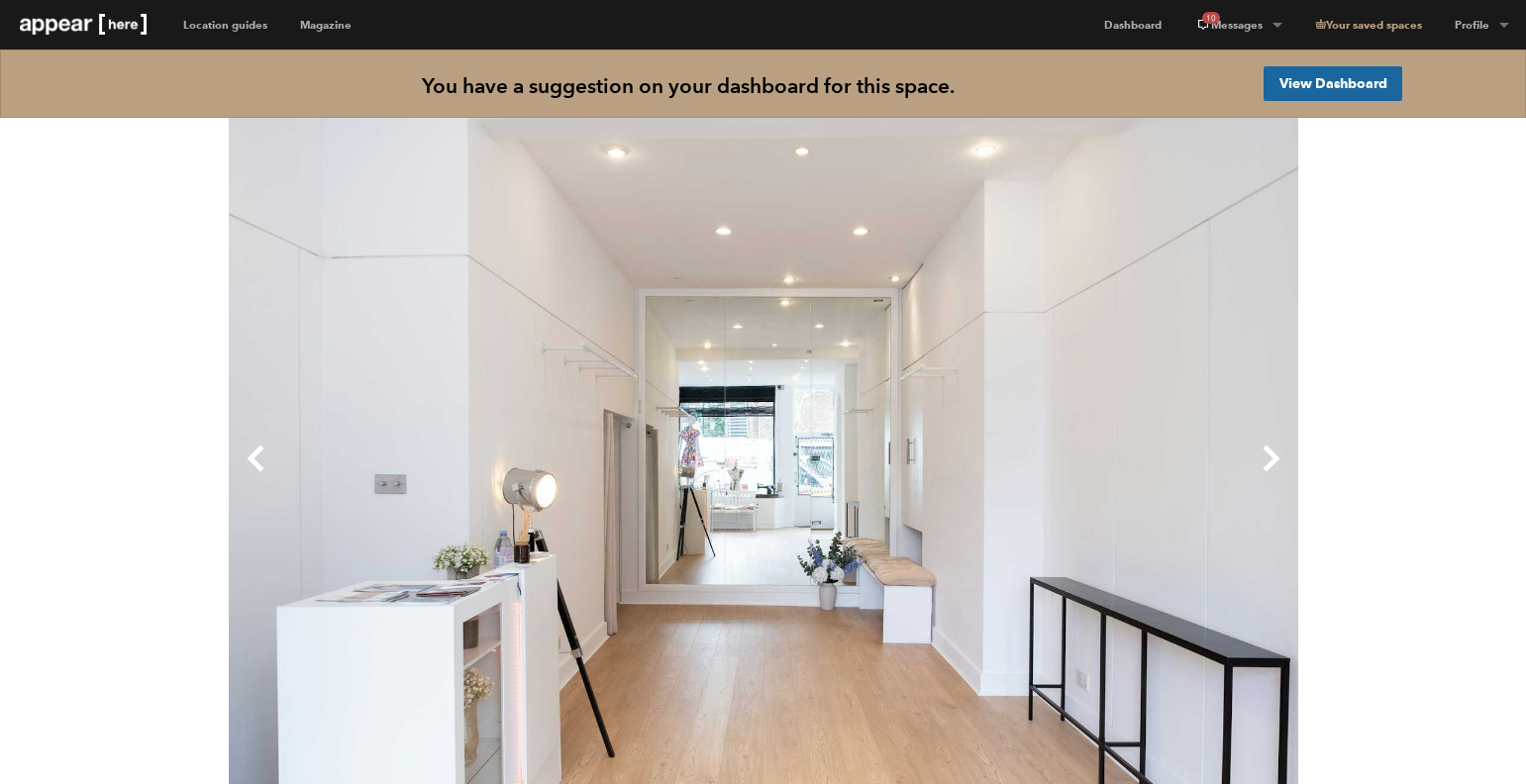 click on "Next" at bounding box center [1031, 474] 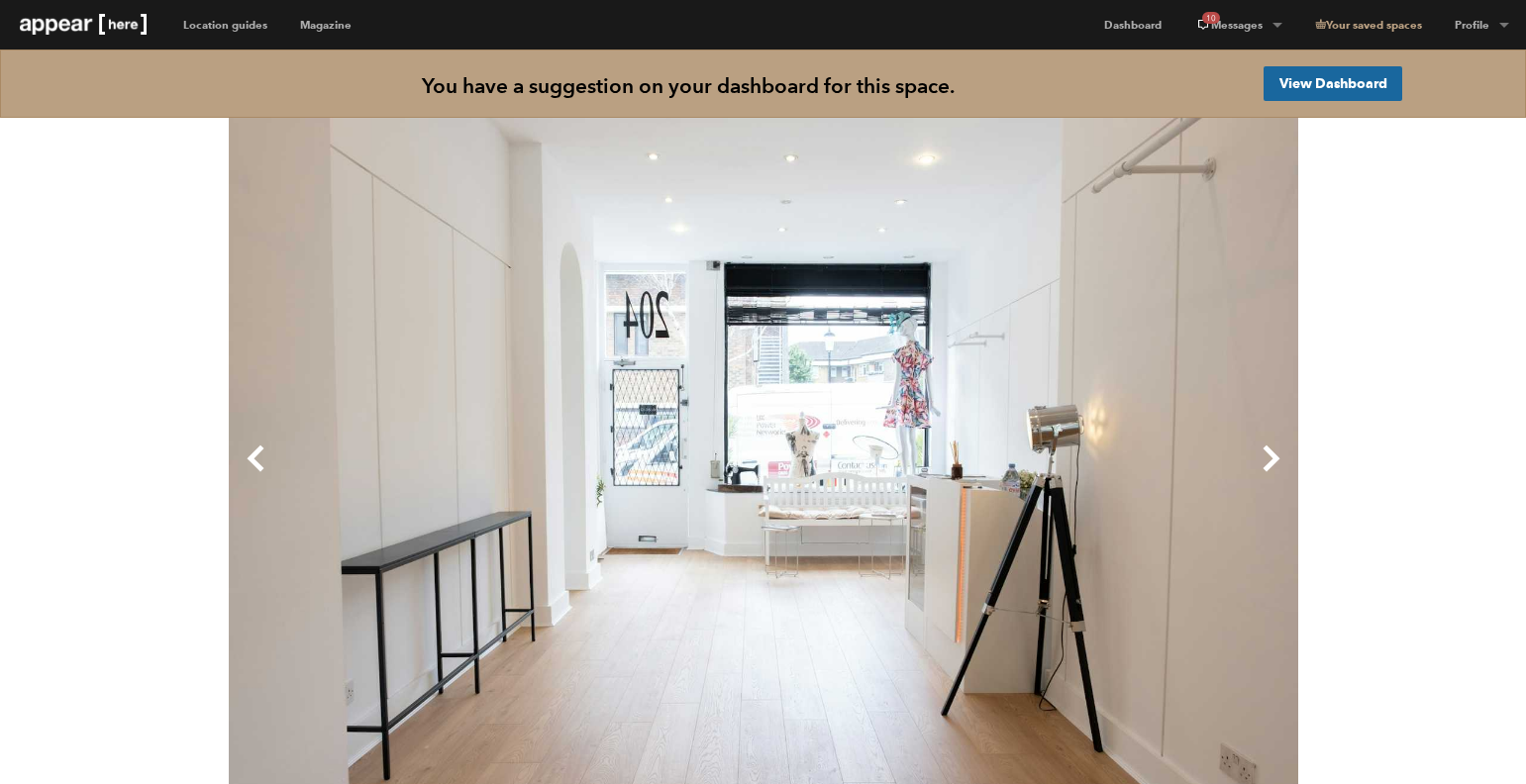 click on "Next" at bounding box center (1031, 474) 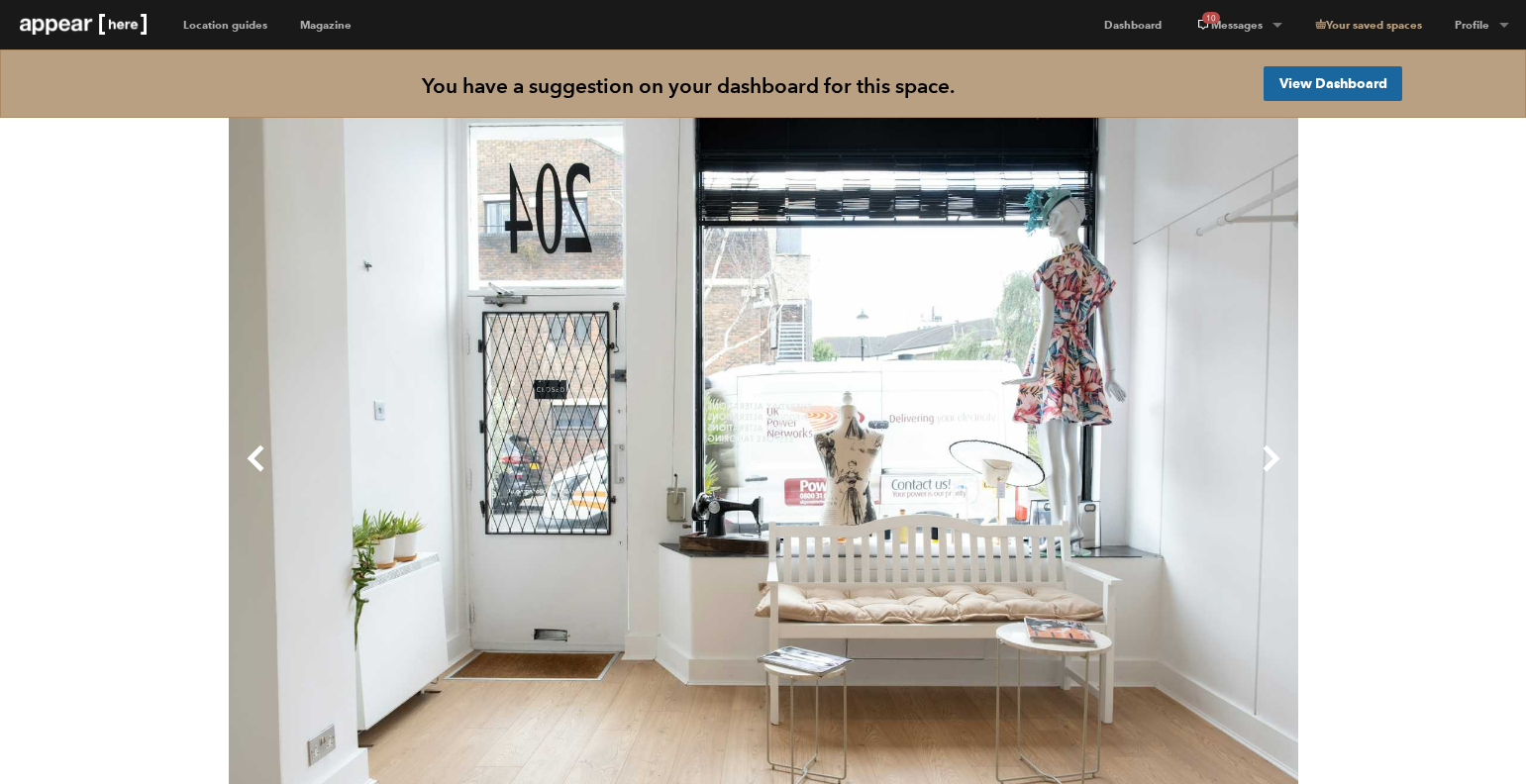 click on "Next" at bounding box center [1031, 474] 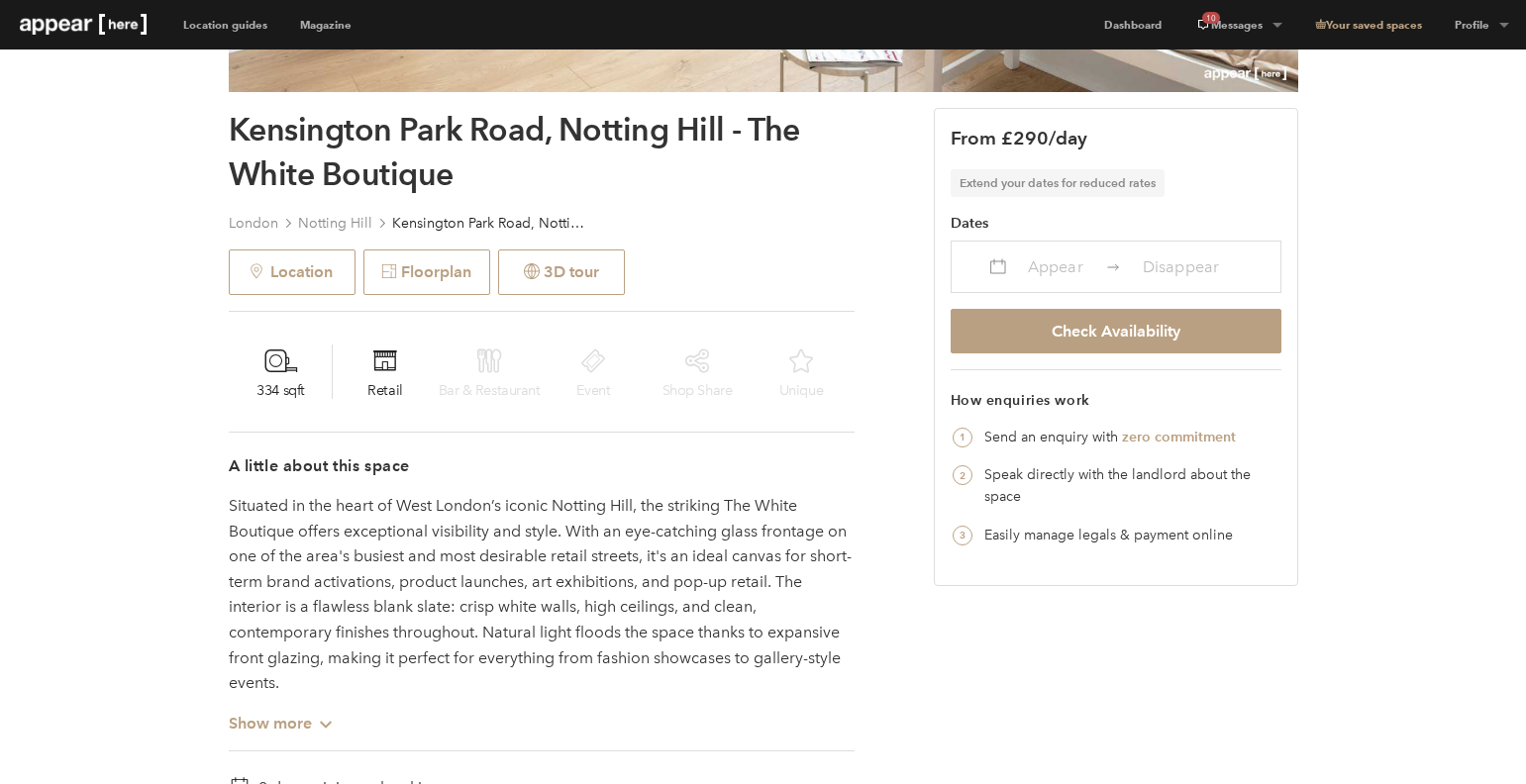 scroll, scrollTop: 724, scrollLeft: 0, axis: vertical 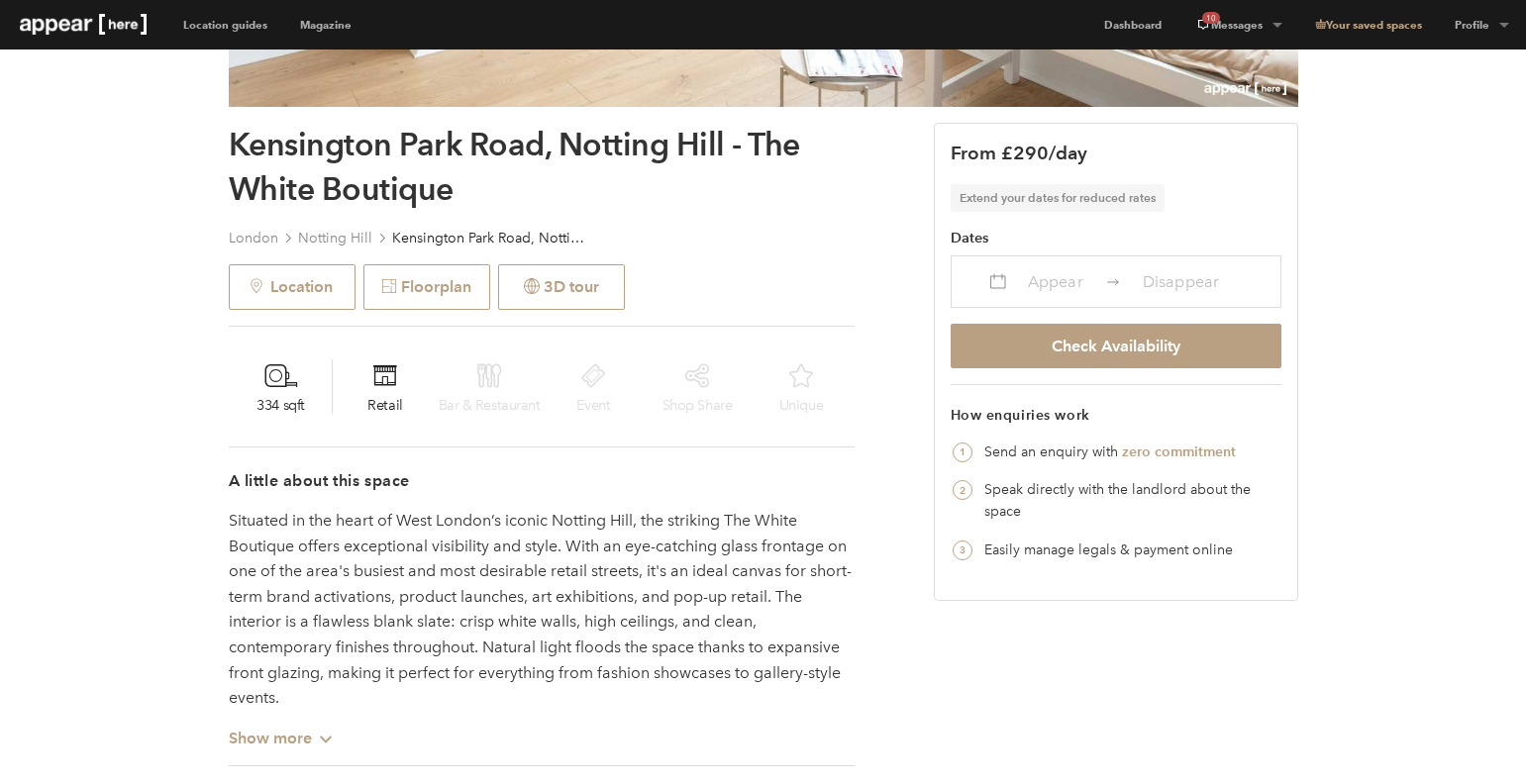 click on "Appear" at bounding box center [1056, 281] 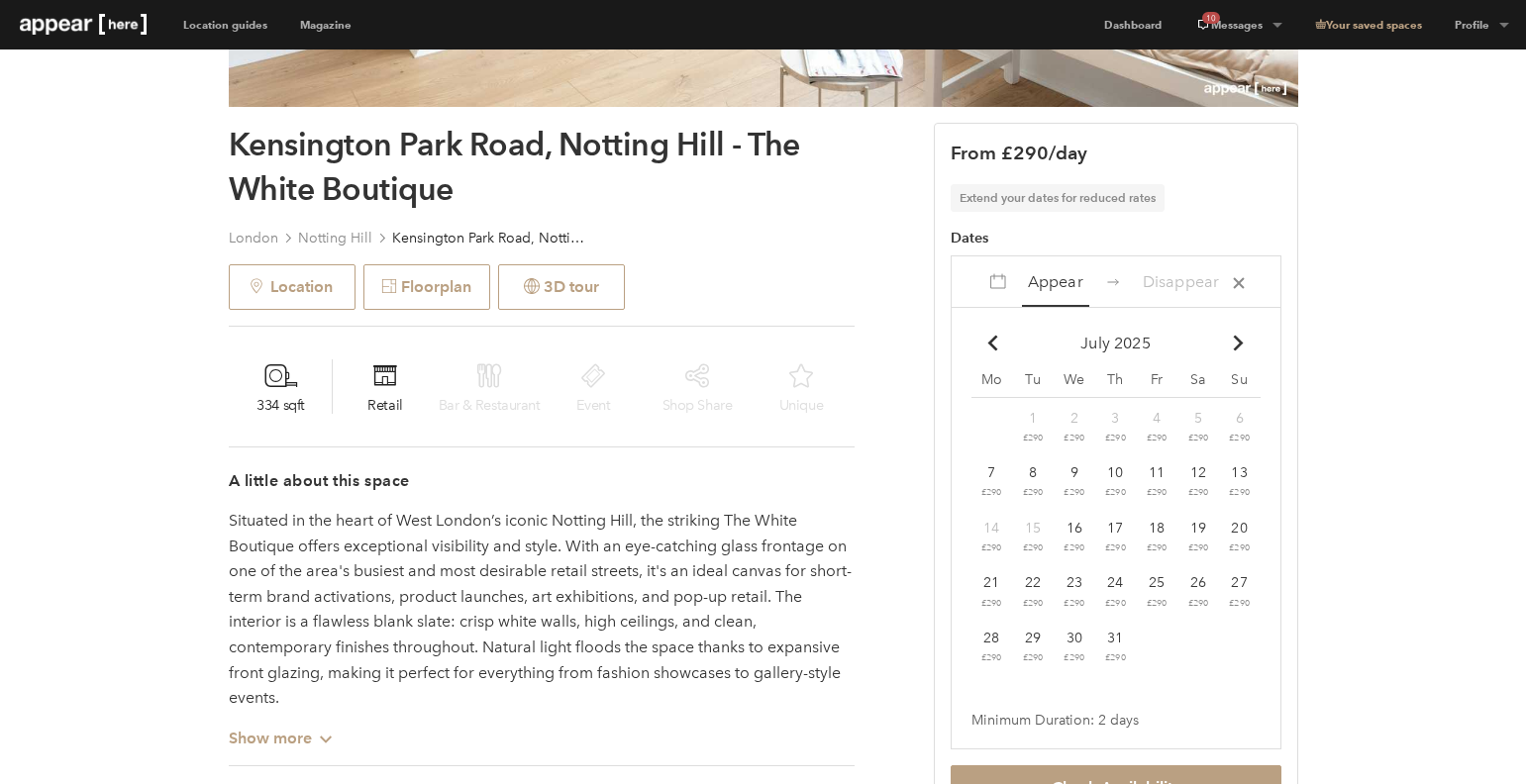 click at bounding box center [1238, 343] 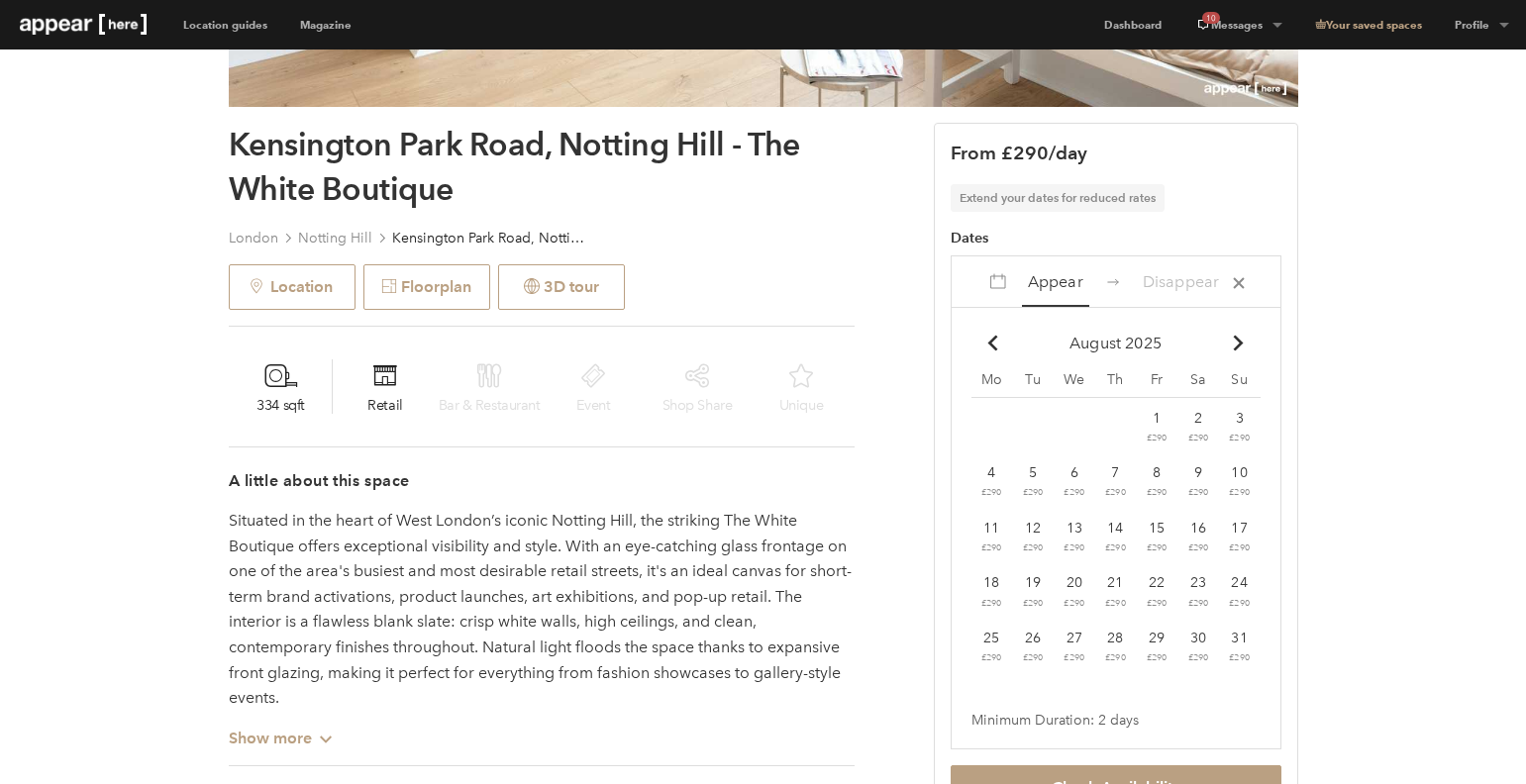 click on "27" at bounding box center [1157, 418] 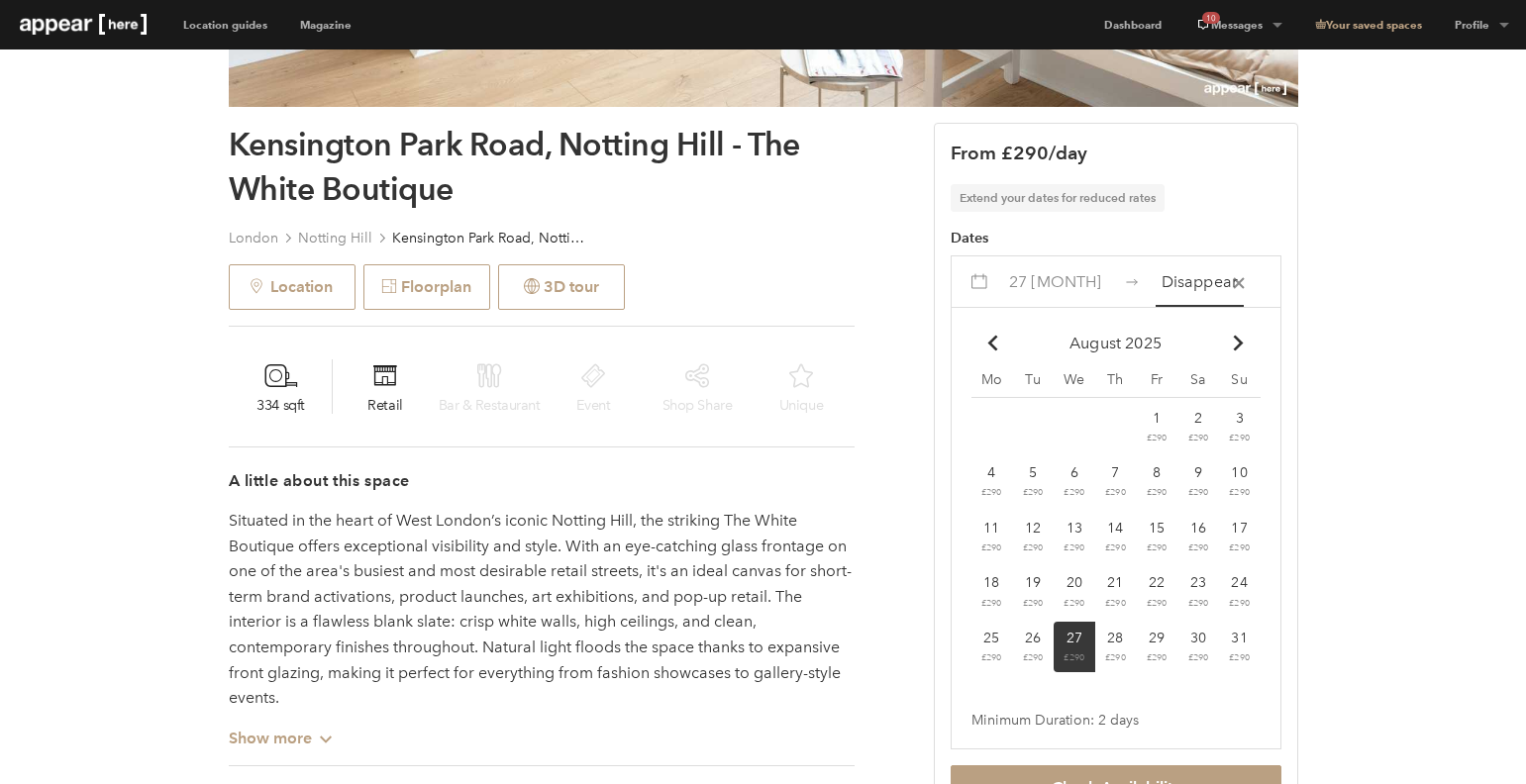 click on "31" at bounding box center [1157, 418] 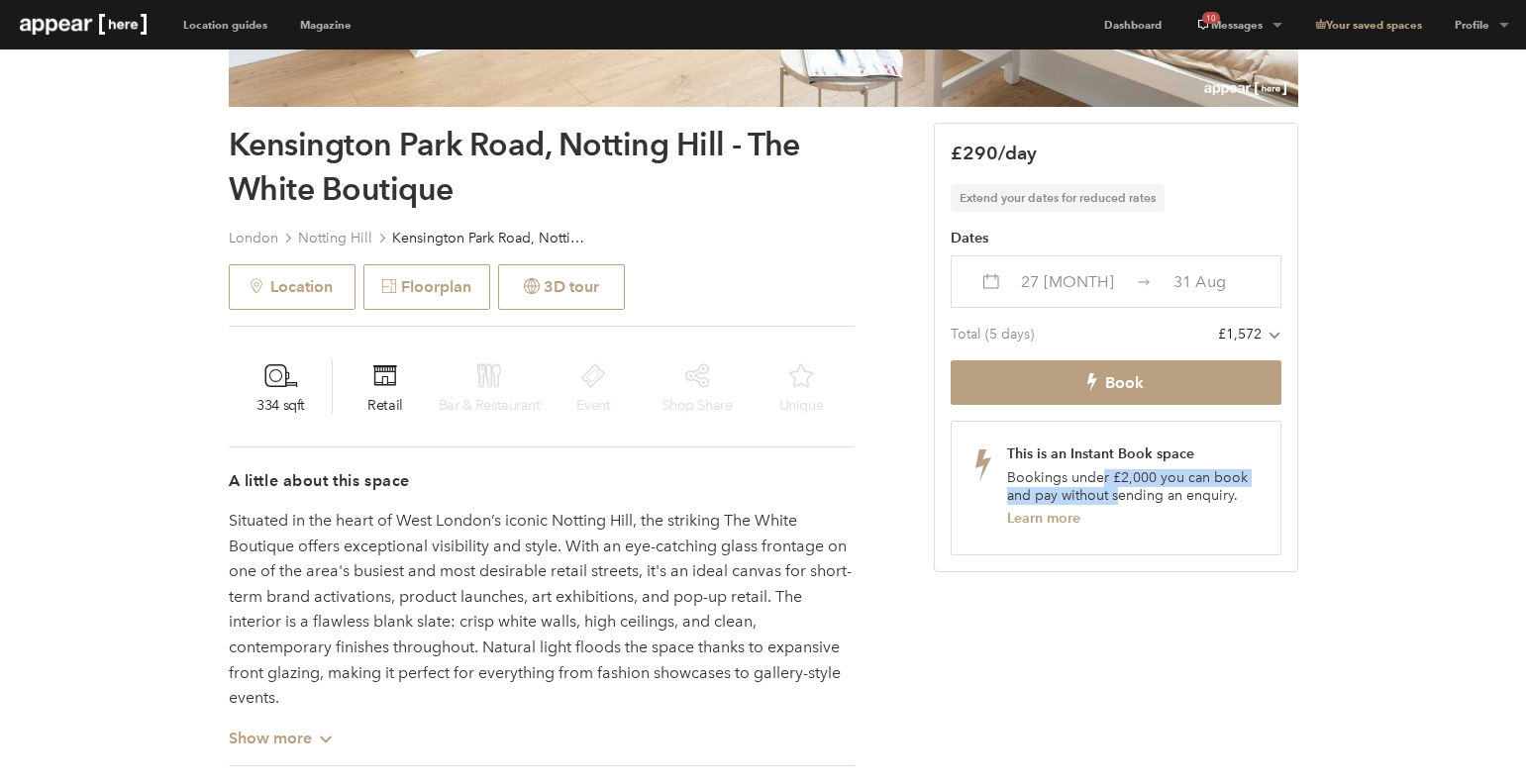 drag, startPoint x: 1103, startPoint y: 480, endPoint x: 1121, endPoint y: 499, distance: 26.172505 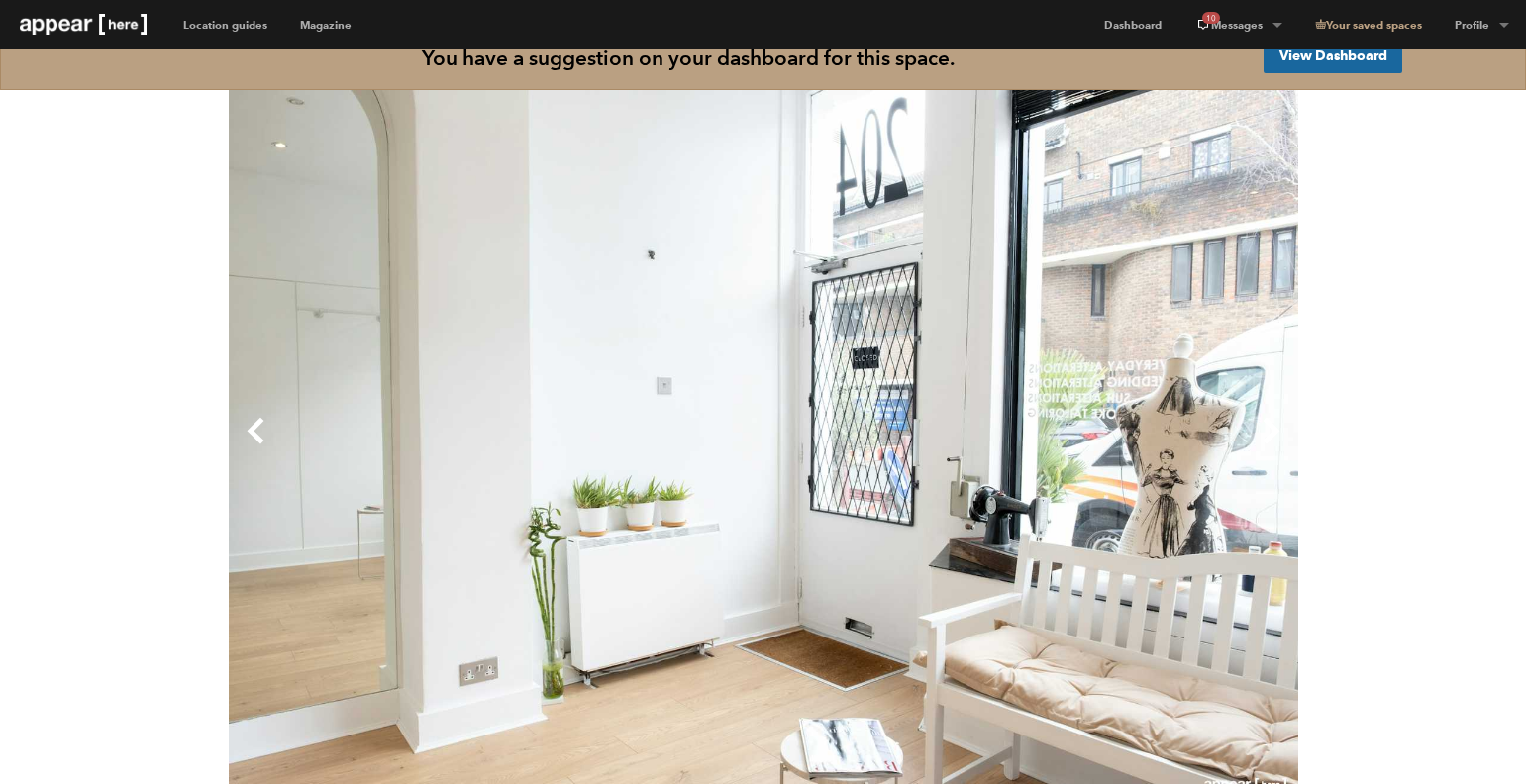 scroll, scrollTop: 0, scrollLeft: 0, axis: both 